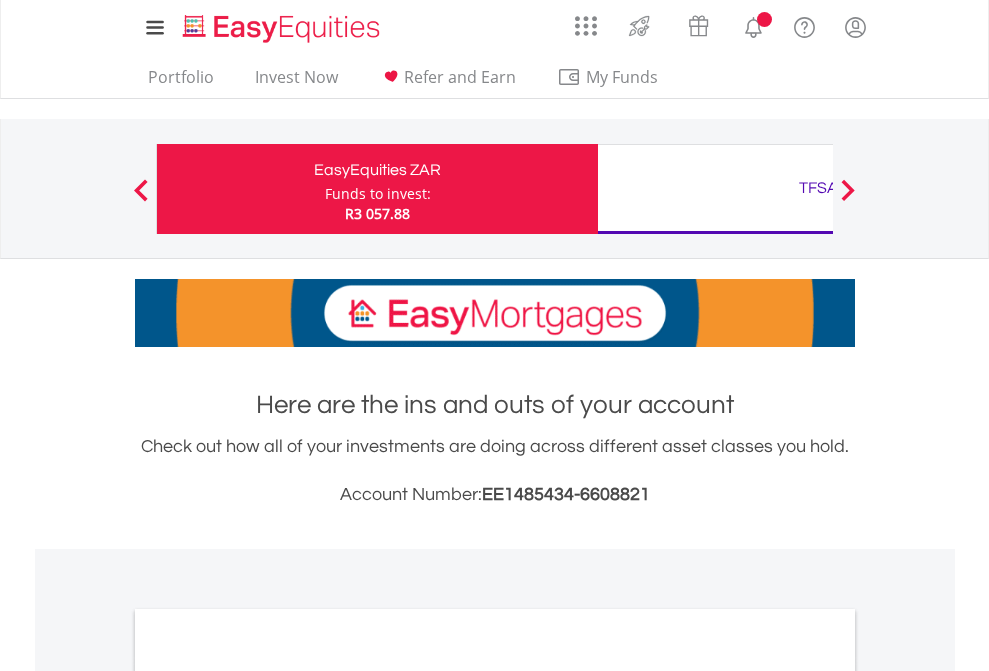 scroll, scrollTop: 0, scrollLeft: 0, axis: both 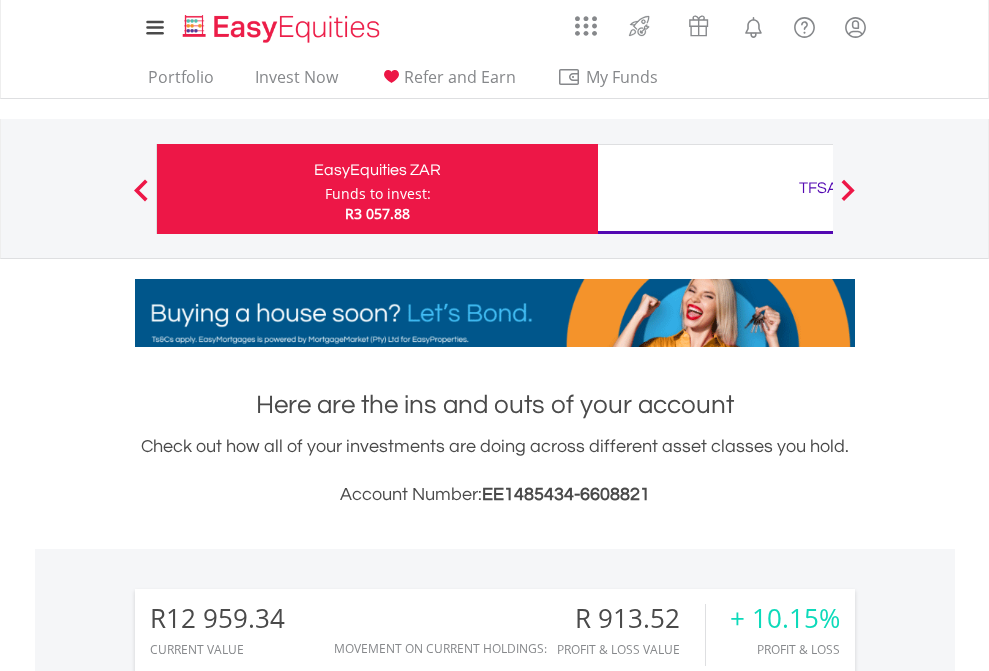 click on "Funds to invest:" at bounding box center (378, 194) 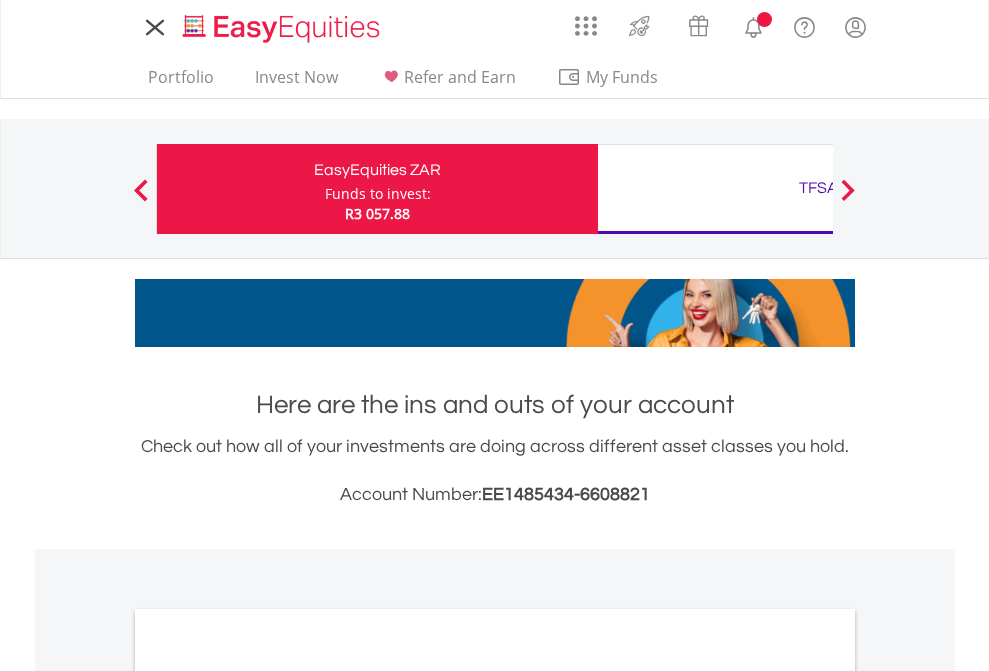 scroll, scrollTop: 0, scrollLeft: 0, axis: both 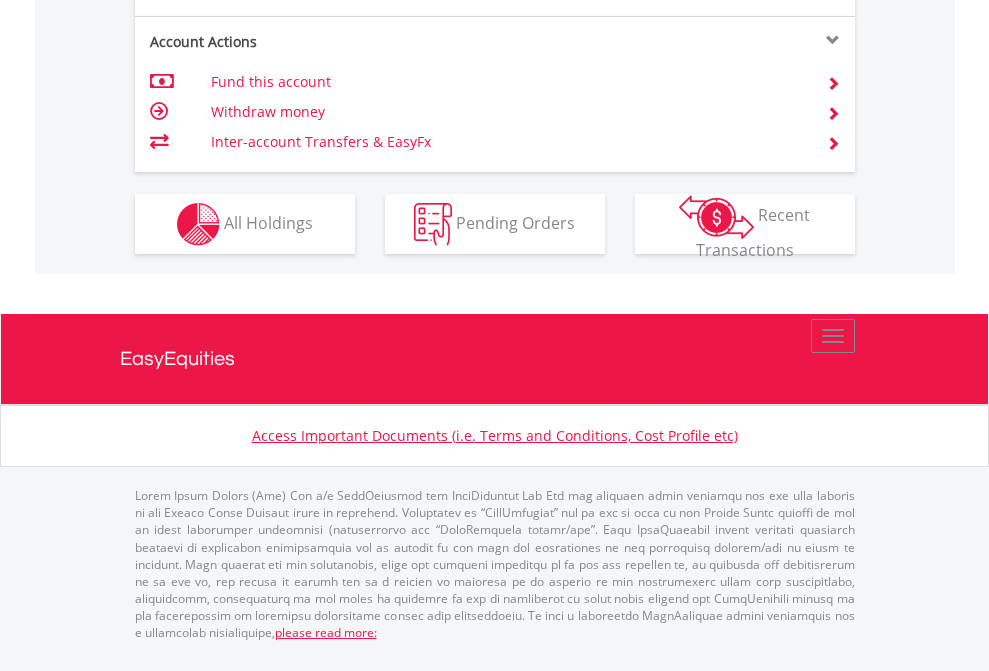 click on "Investment types" at bounding box center (706, -337) 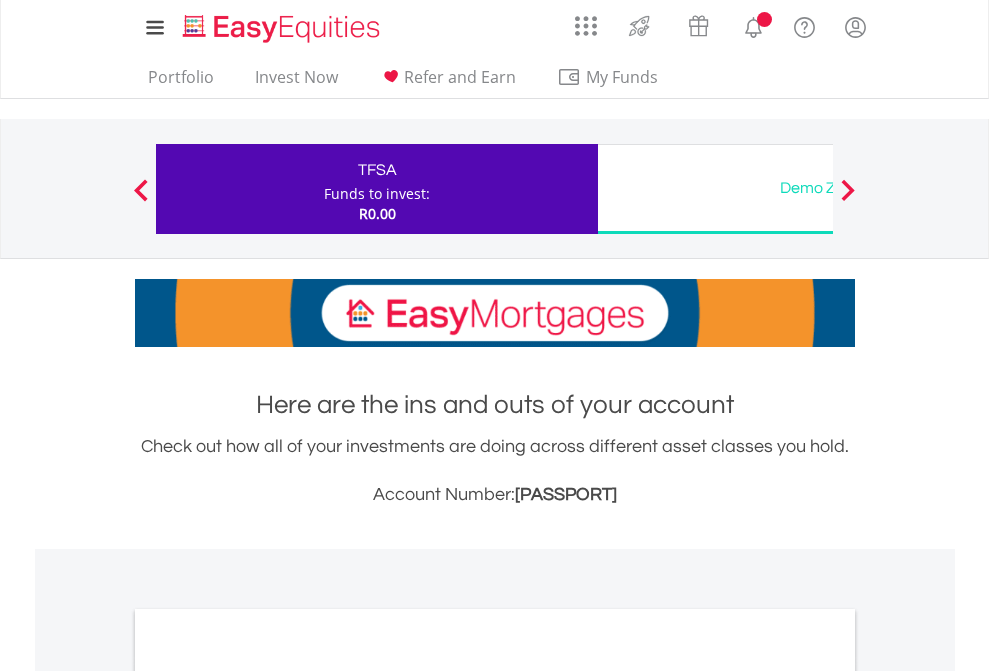 scroll, scrollTop: 0, scrollLeft: 0, axis: both 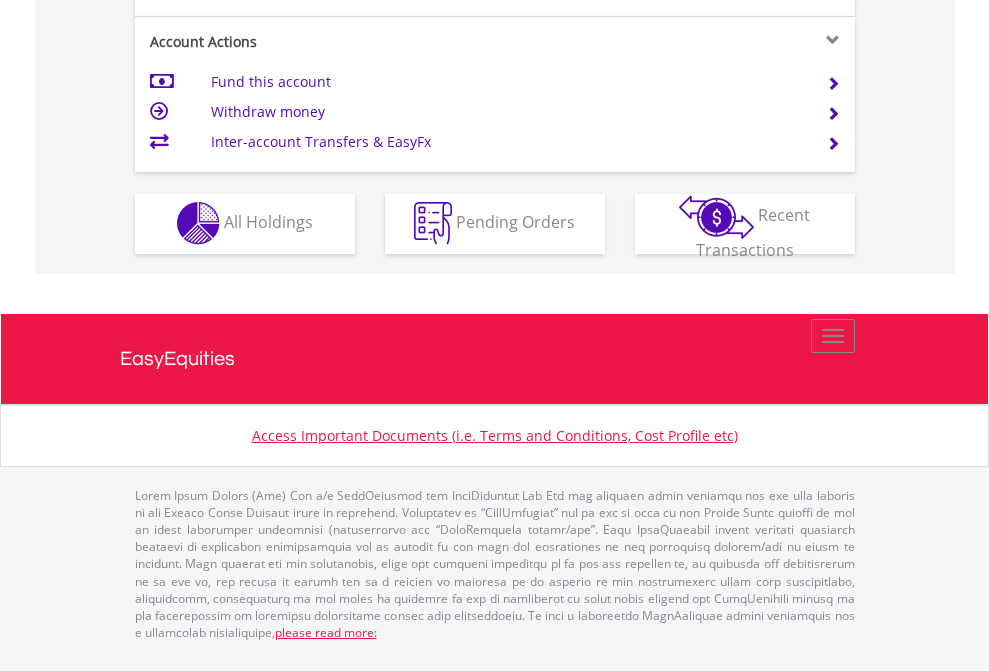 click on "Investment types" at bounding box center (706, -353) 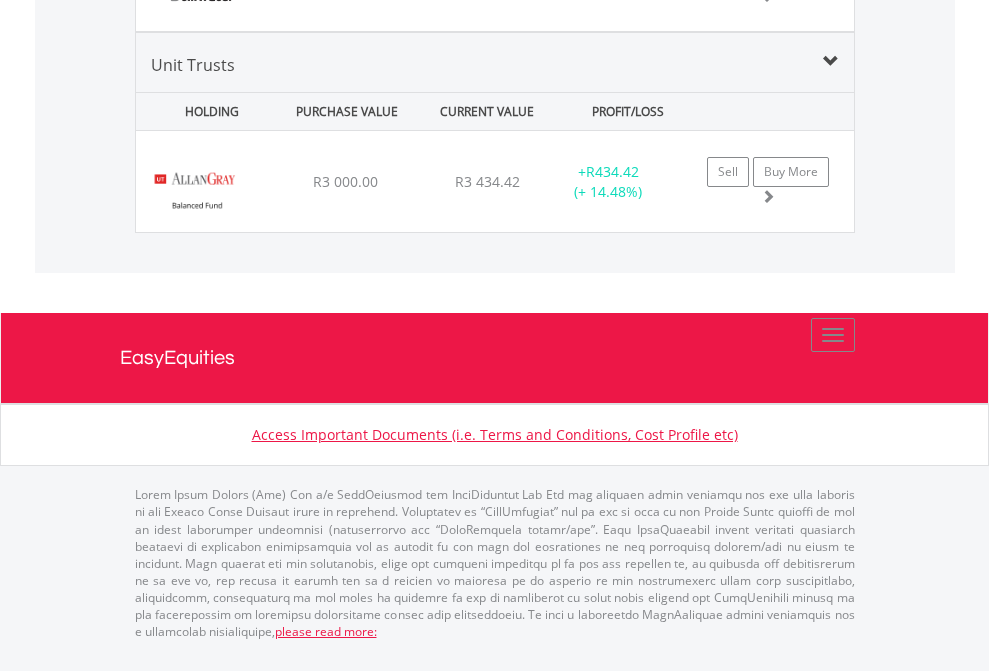 click on "TFSA" at bounding box center (818, -1478) 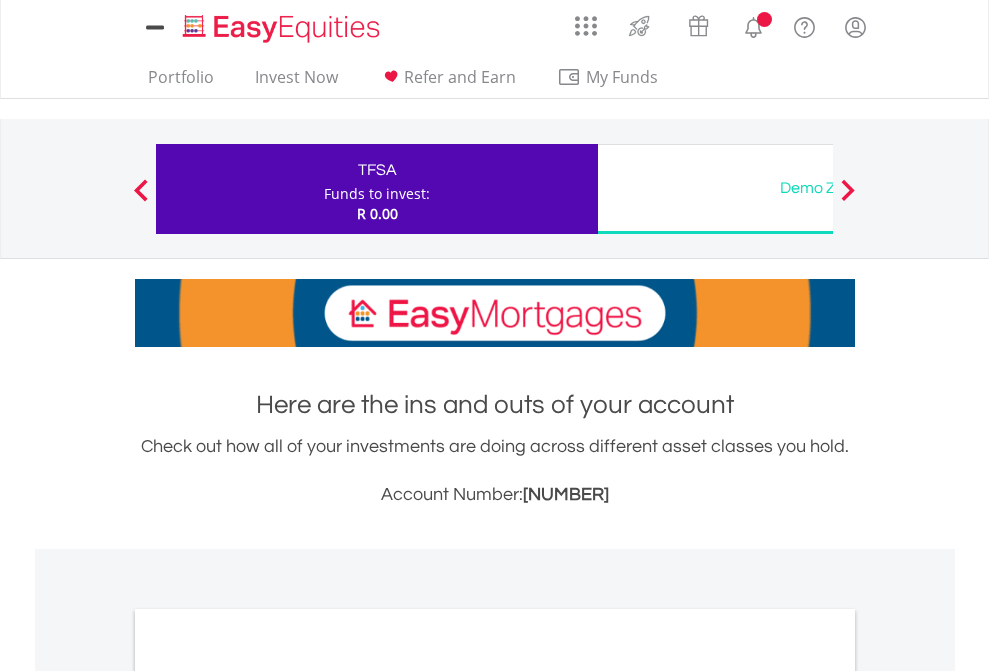 scroll, scrollTop: 1202, scrollLeft: 0, axis: vertical 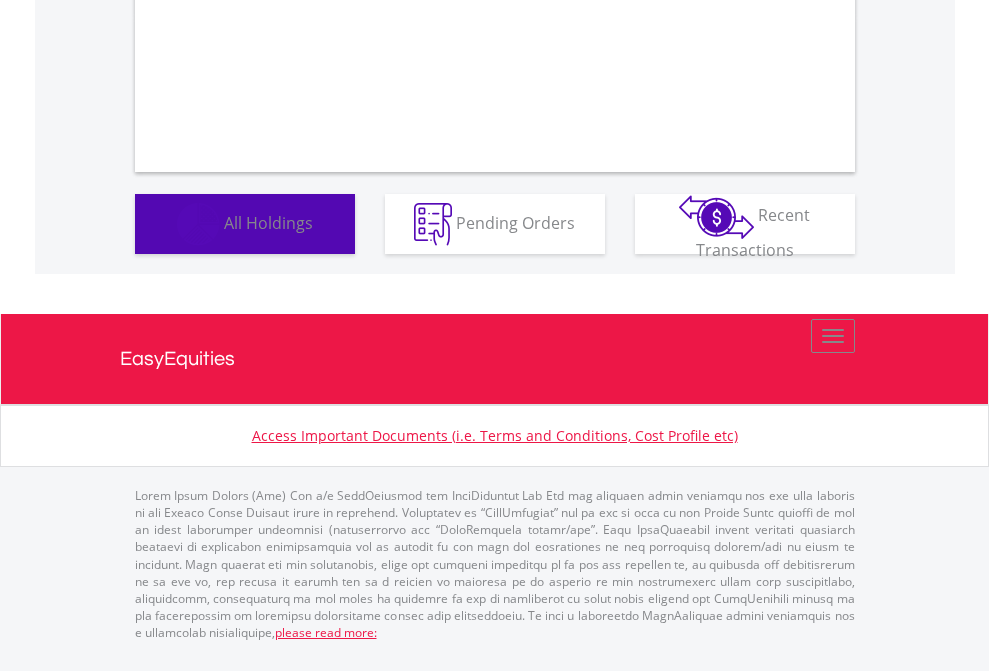 click on "All Holdings" at bounding box center [268, 222] 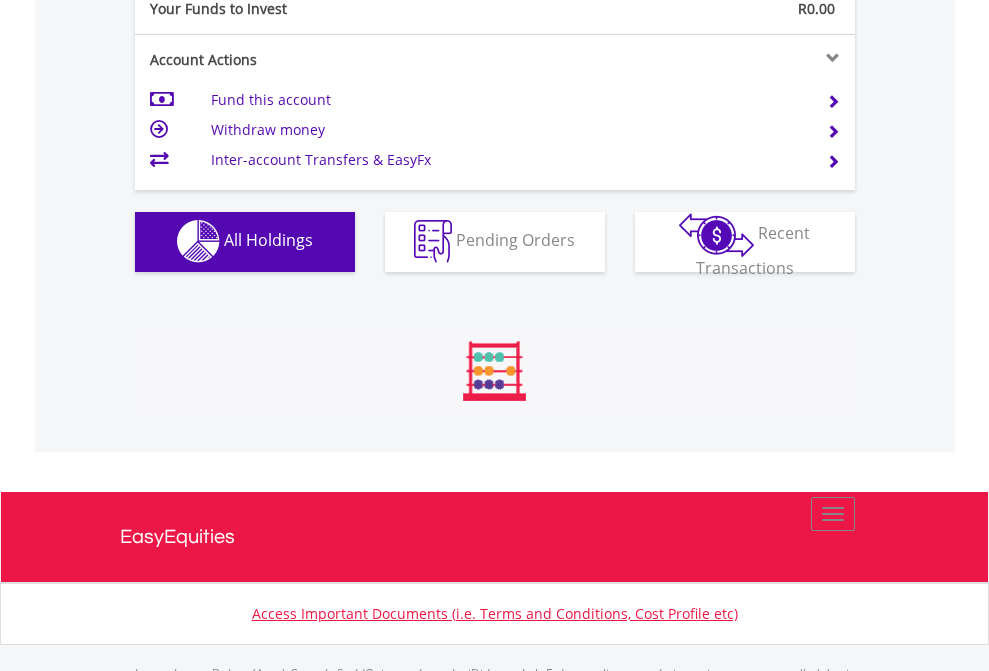 scroll, scrollTop: 999808, scrollLeft: 999687, axis: both 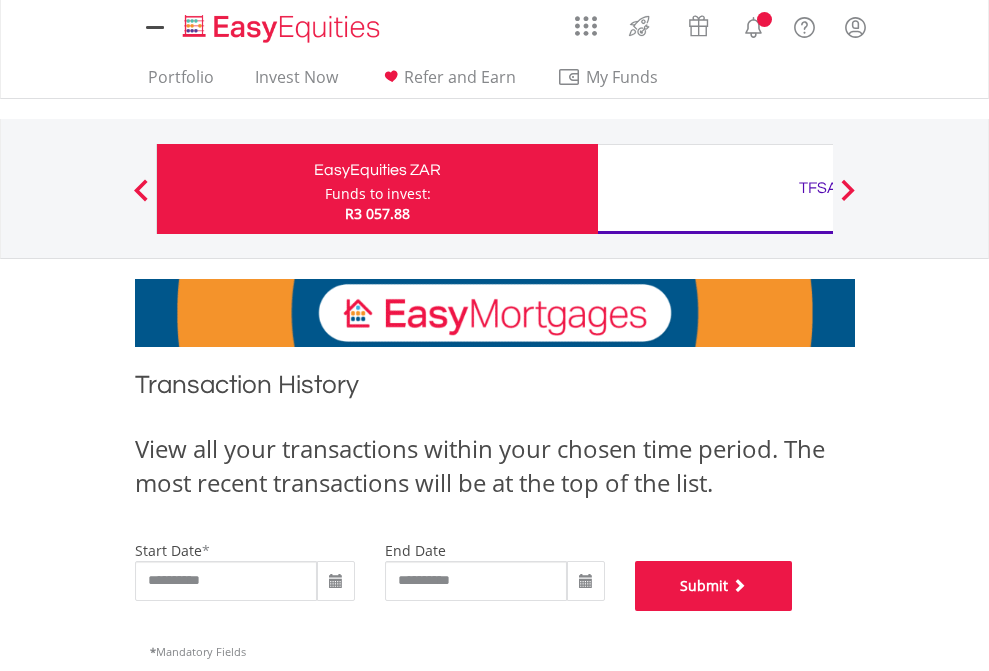 click on "Submit" at bounding box center [714, 586] 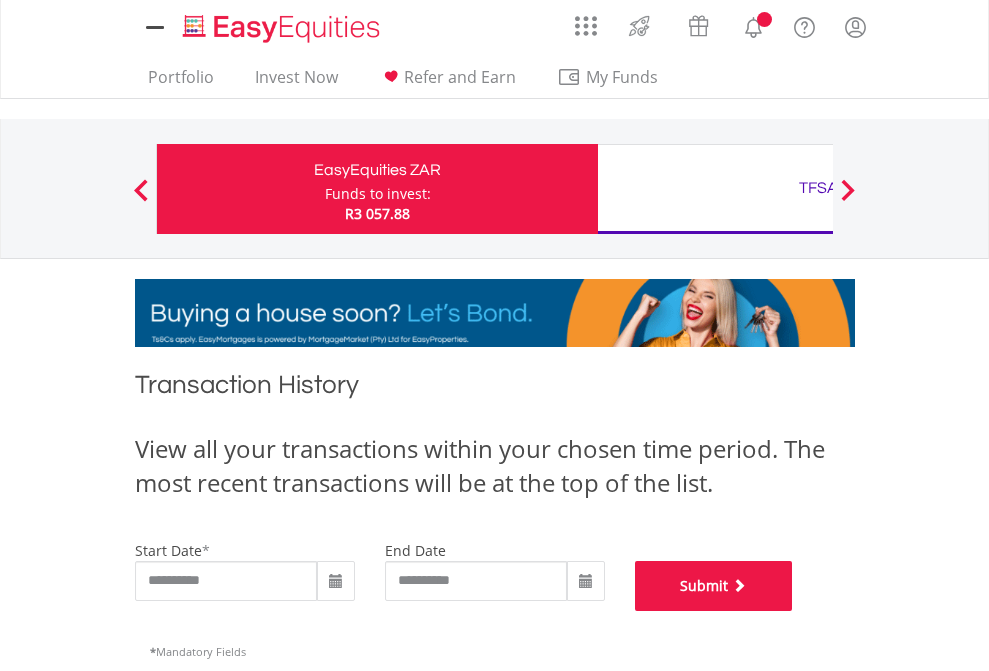 scroll, scrollTop: 811, scrollLeft: 0, axis: vertical 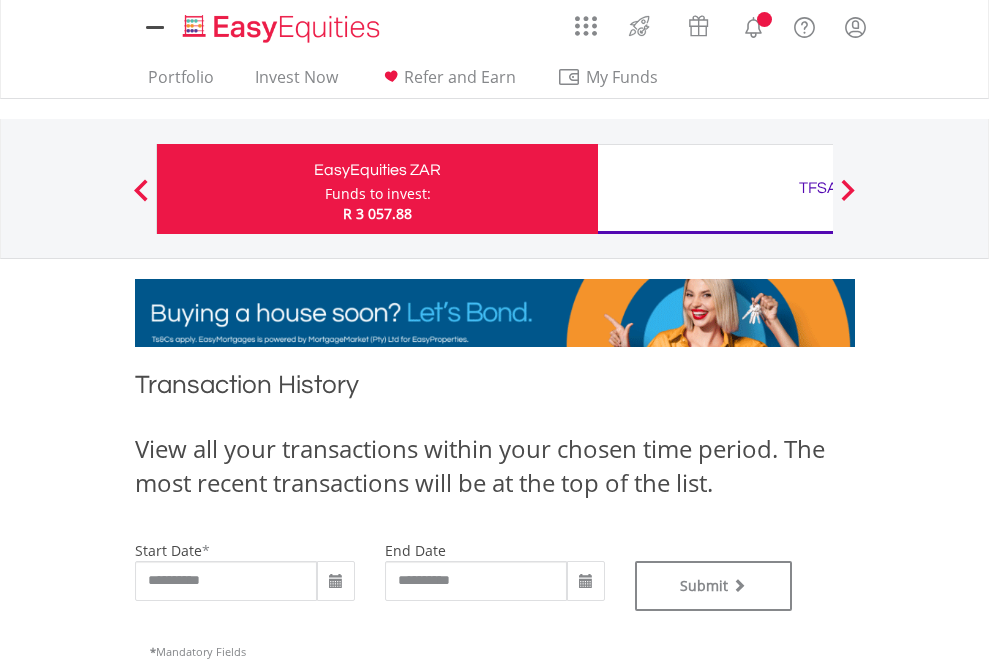 click on "TFSA" at bounding box center [818, 188] 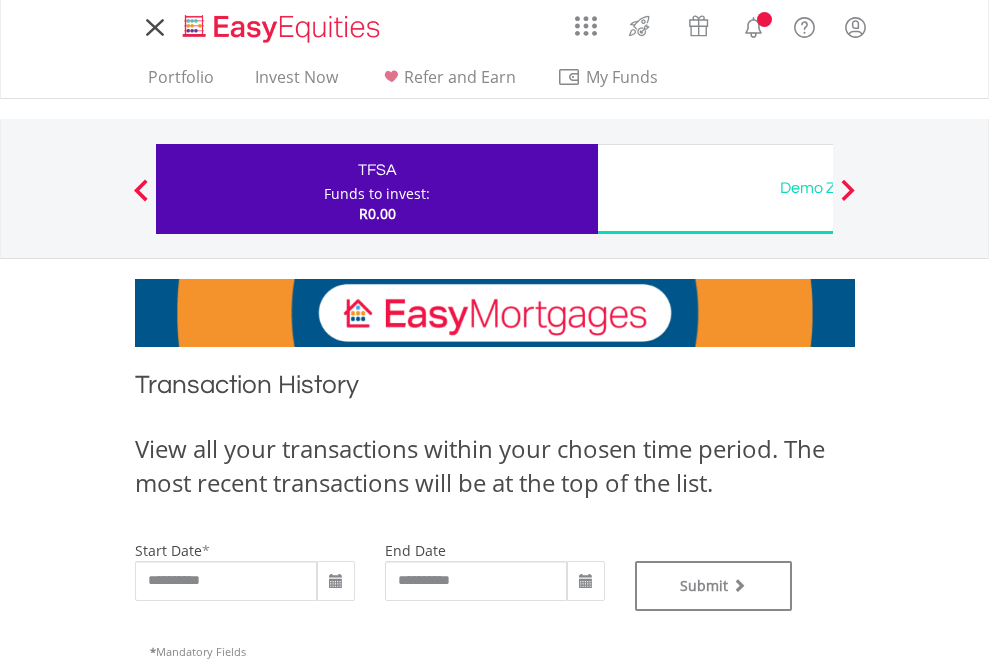 scroll, scrollTop: 0, scrollLeft: 0, axis: both 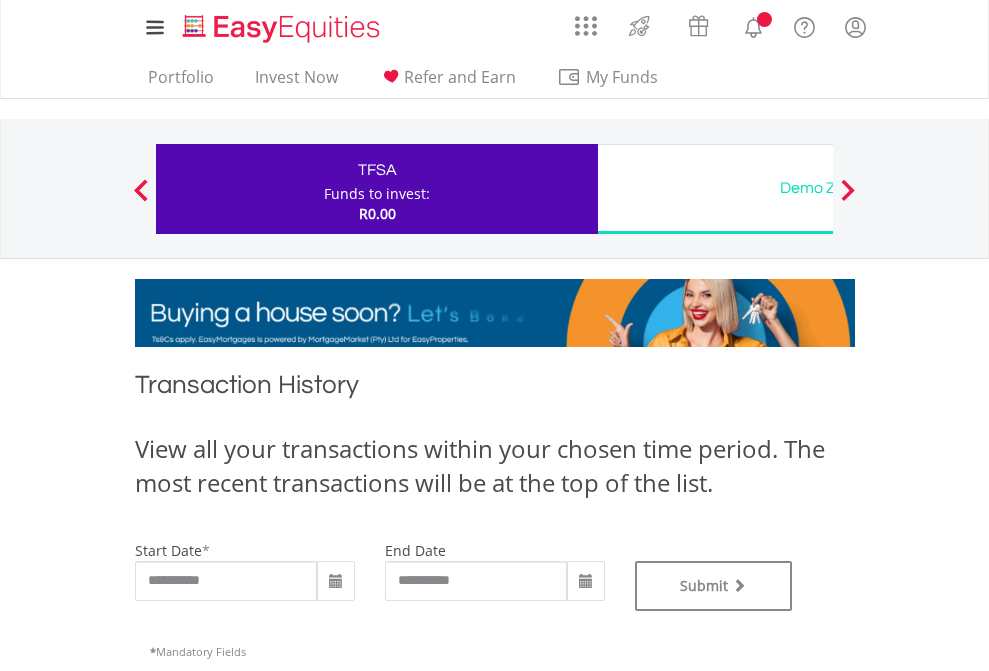type on "**********" 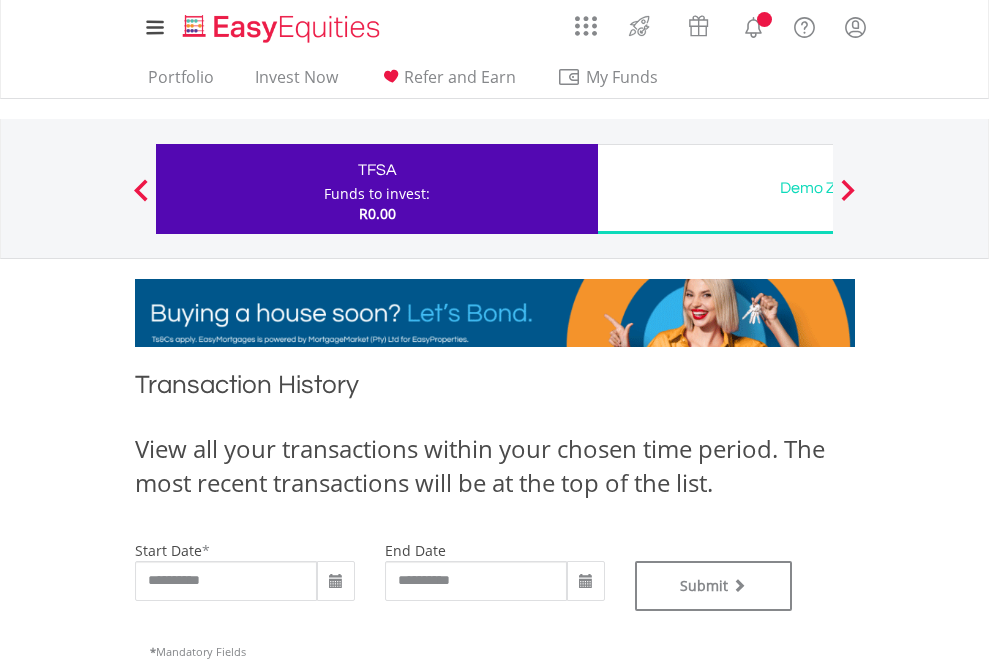 type on "**********" 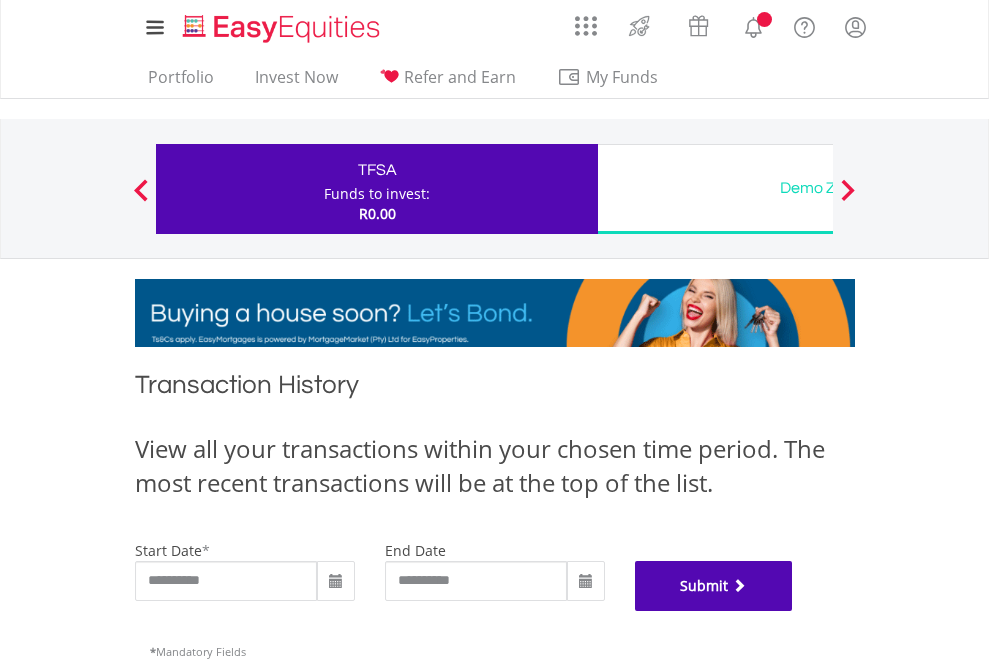click on "Submit" at bounding box center (714, 586) 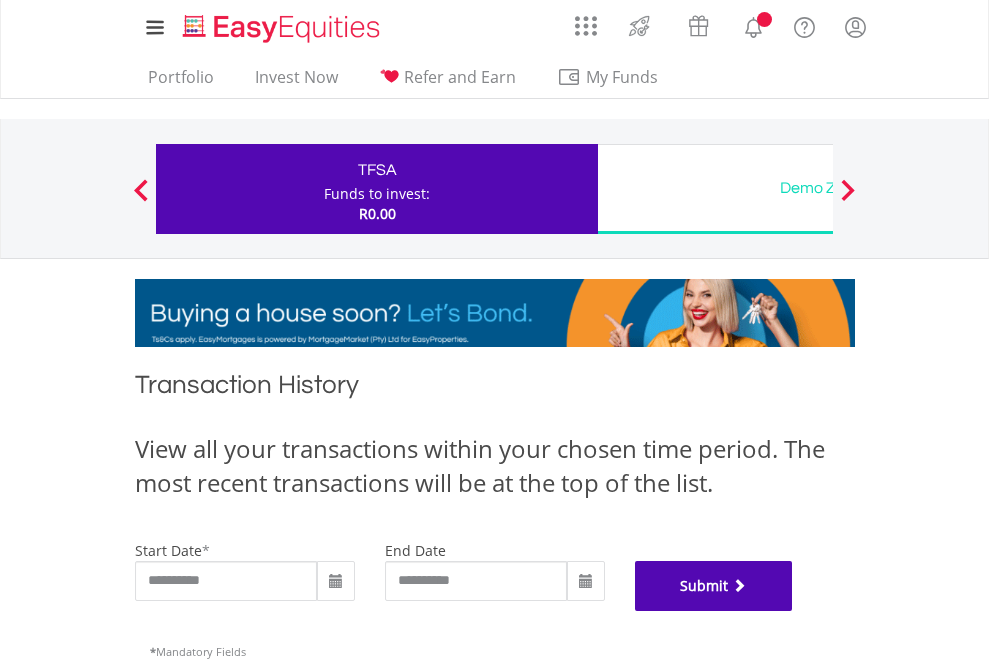 scroll, scrollTop: 811, scrollLeft: 0, axis: vertical 